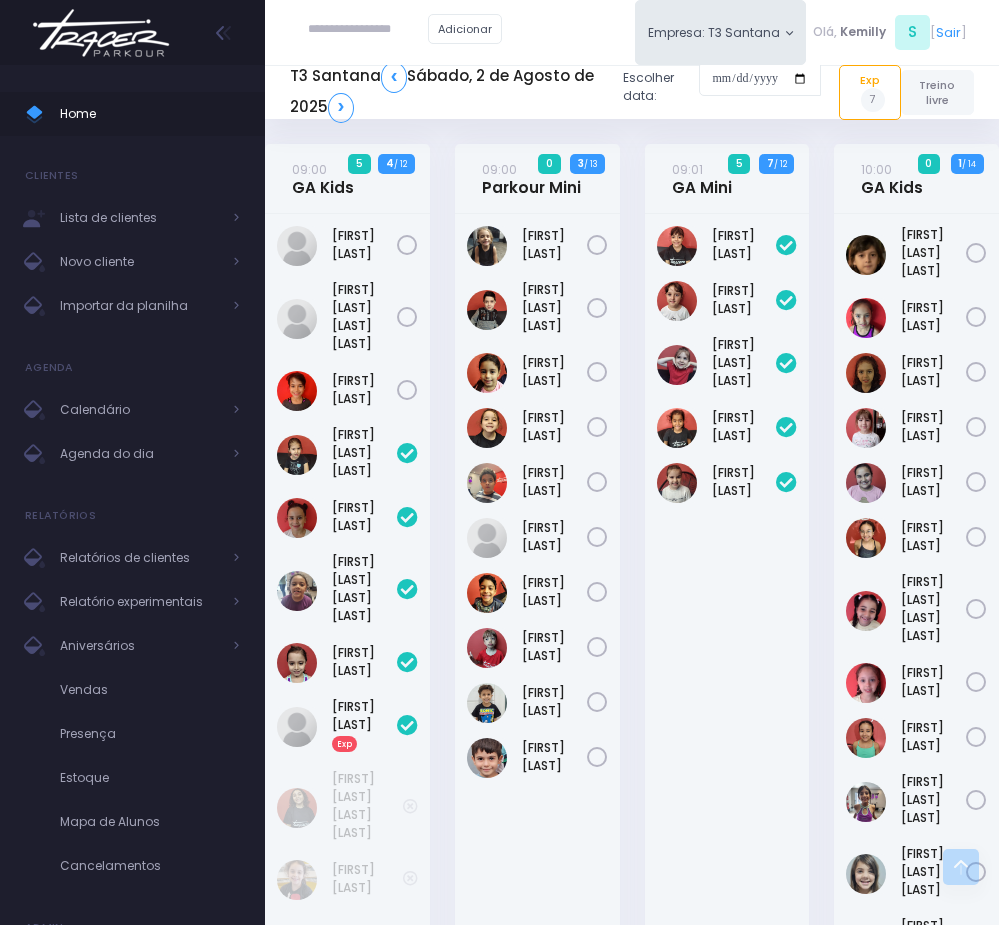 scroll, scrollTop: 2922, scrollLeft: 0, axis: vertical 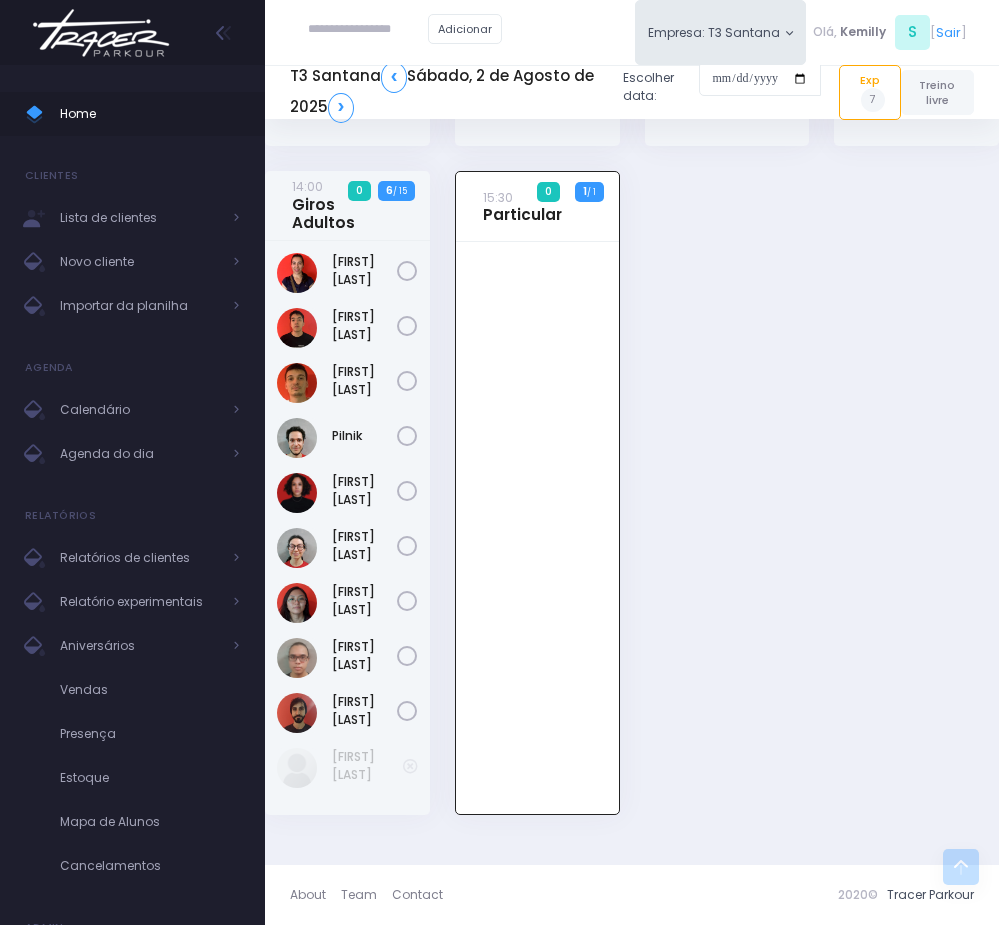 click at bounding box center (368, 30) 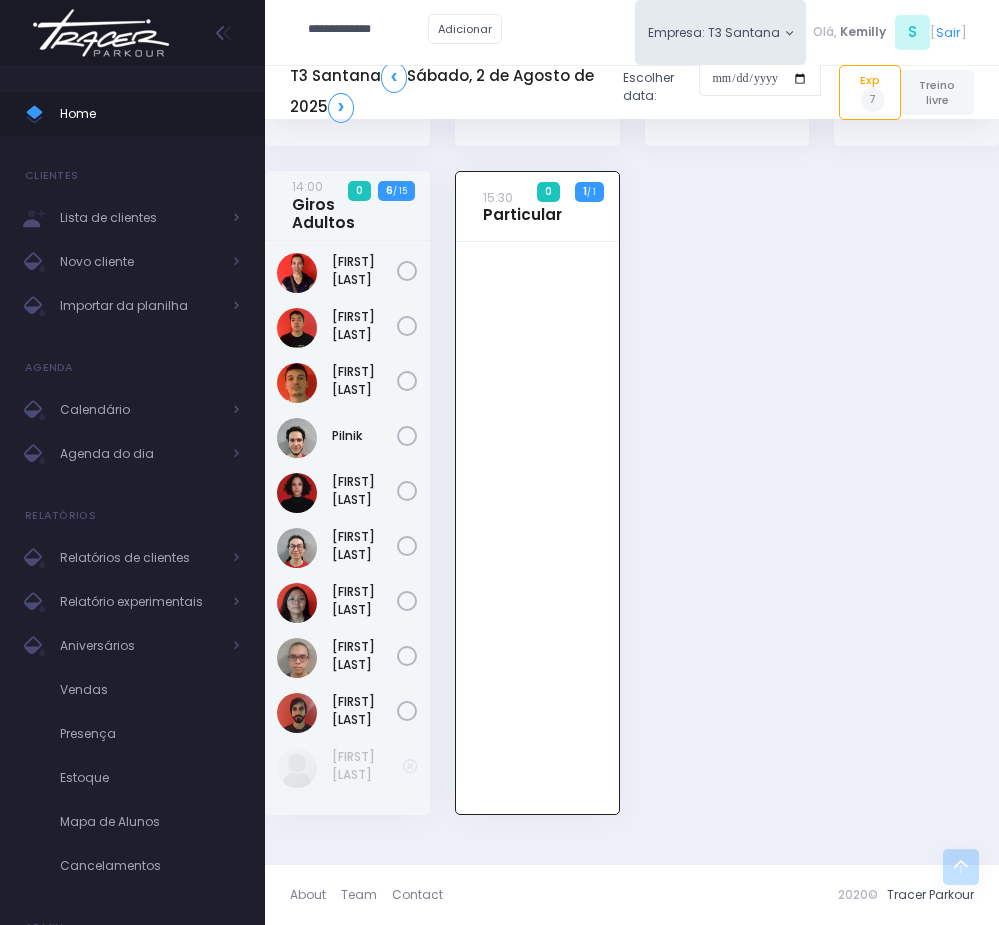 click on "**********" at bounding box center (368, 30) 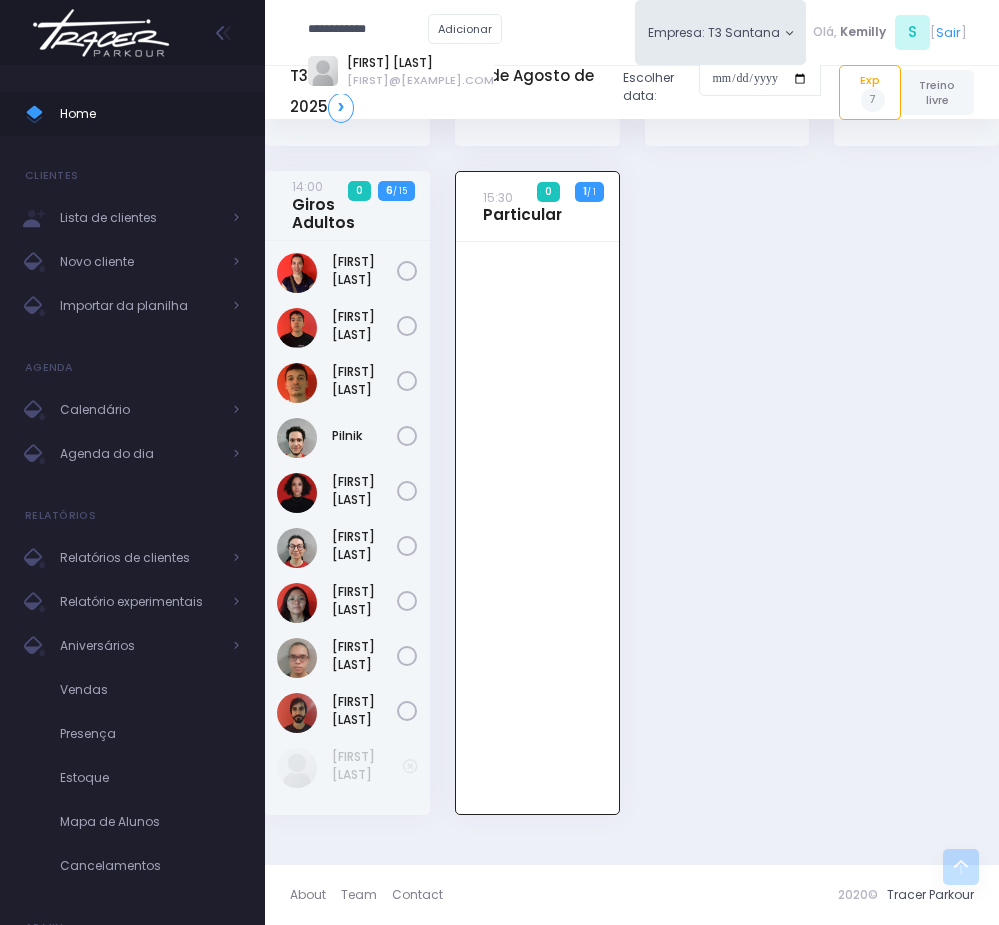 click on "SeeOne kim" at bounding box center [420, 63] 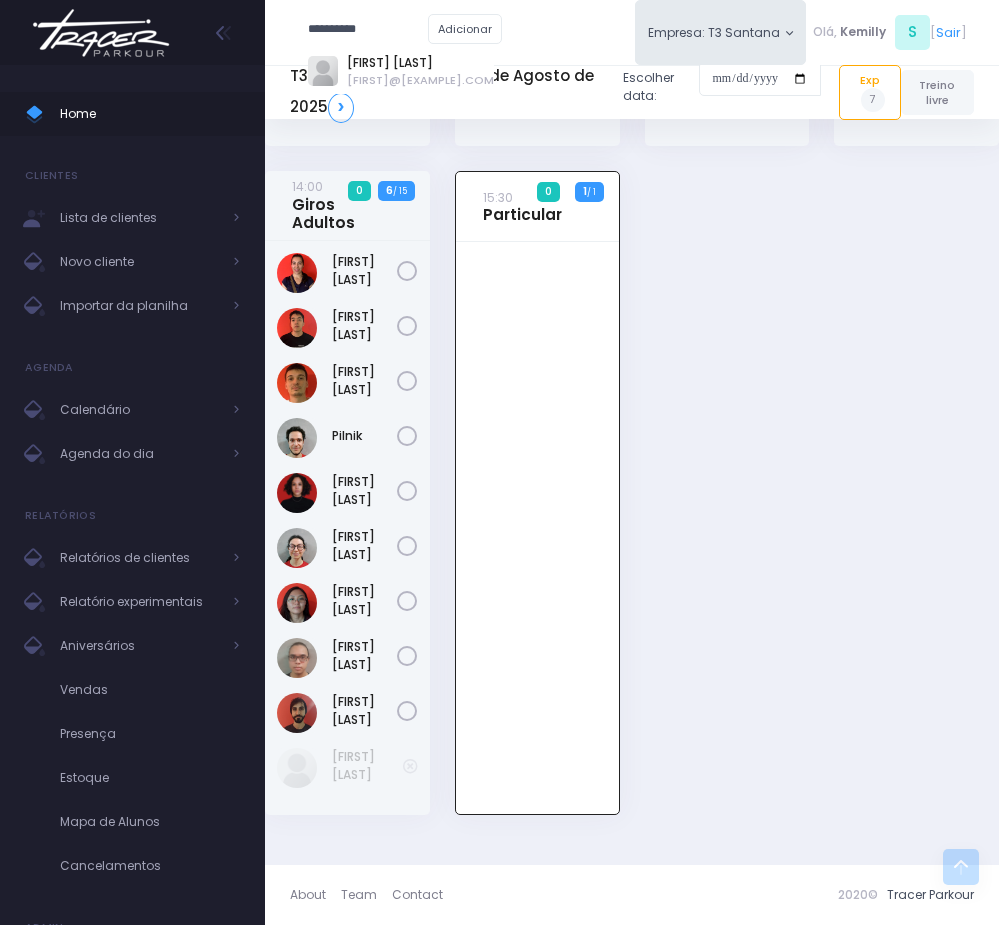 scroll, scrollTop: 0, scrollLeft: 0, axis: both 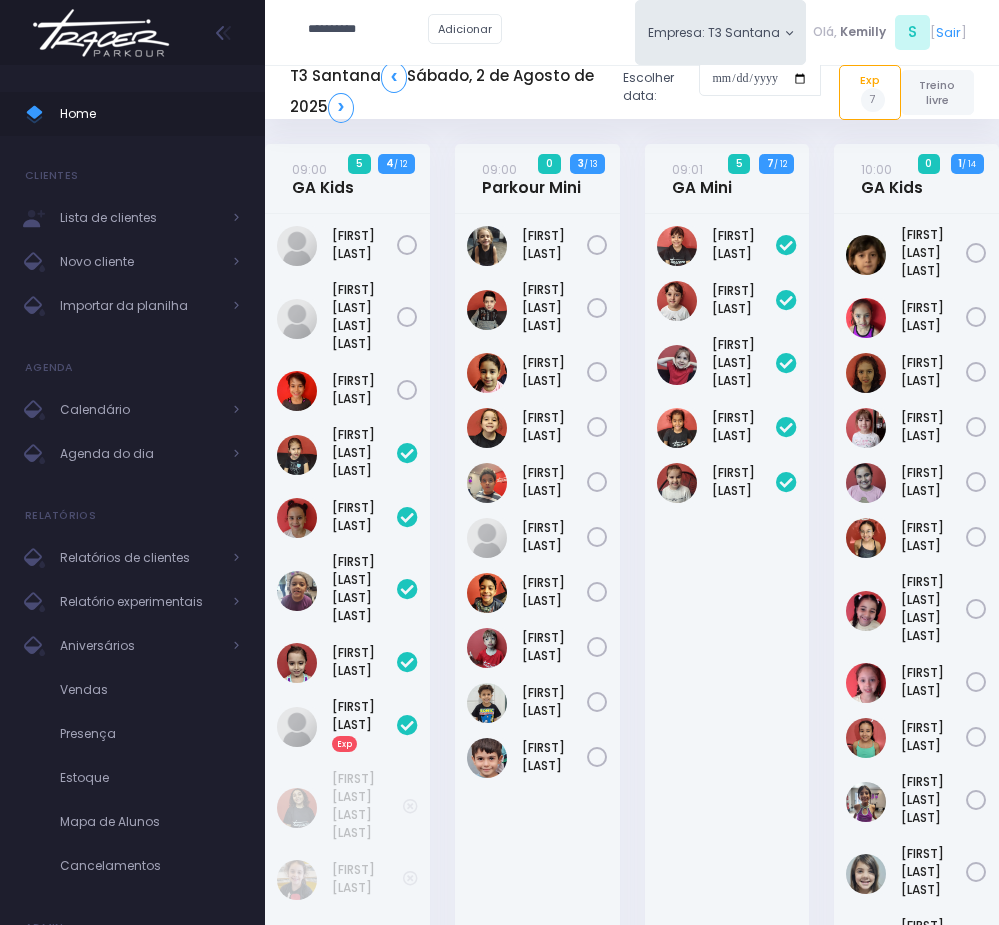 type on "**********" 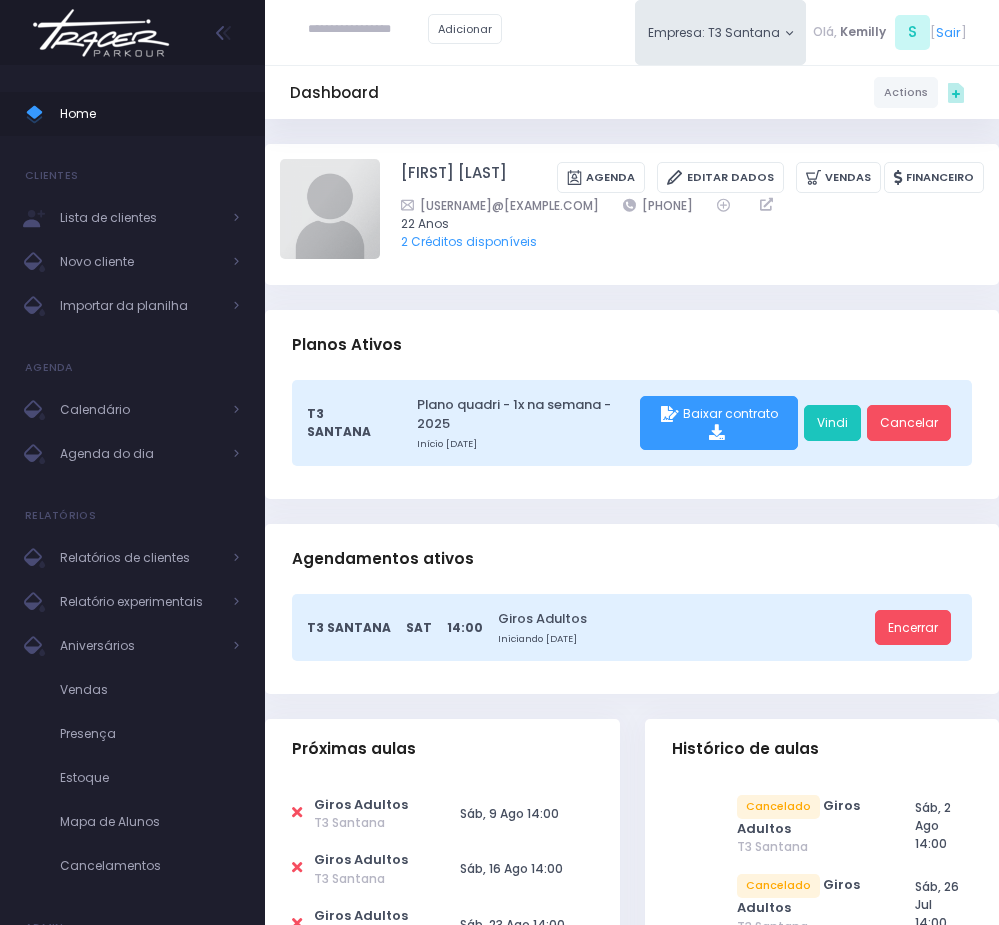 scroll, scrollTop: 0, scrollLeft: 0, axis: both 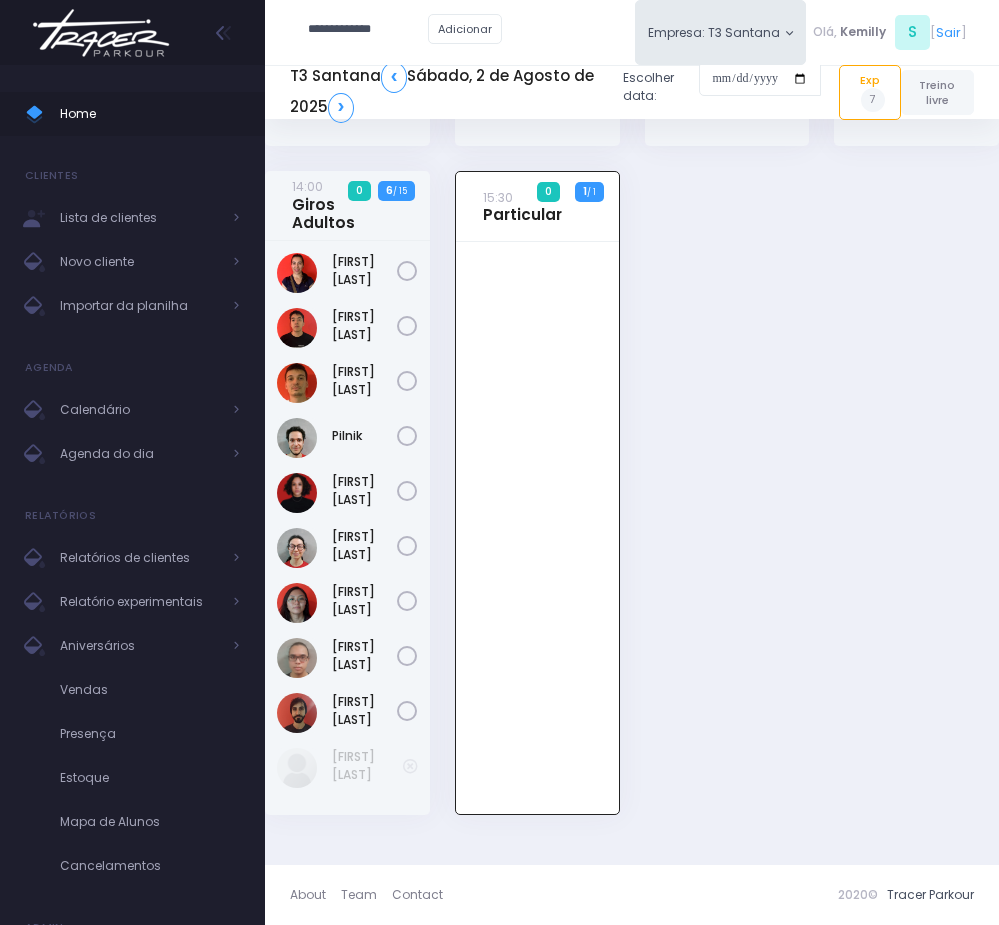 click on "**********" at bounding box center (368, 30) 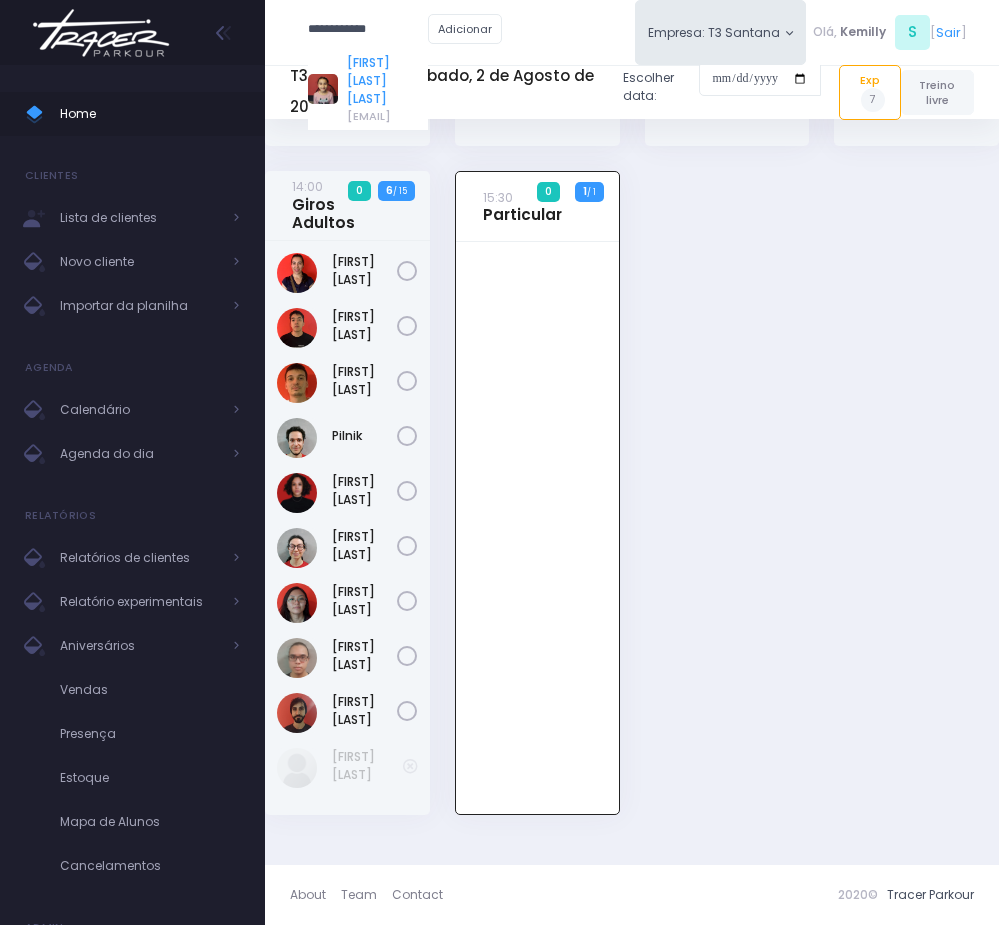 click on "Niara Belisário Cruz" at bounding box center (387, 81) 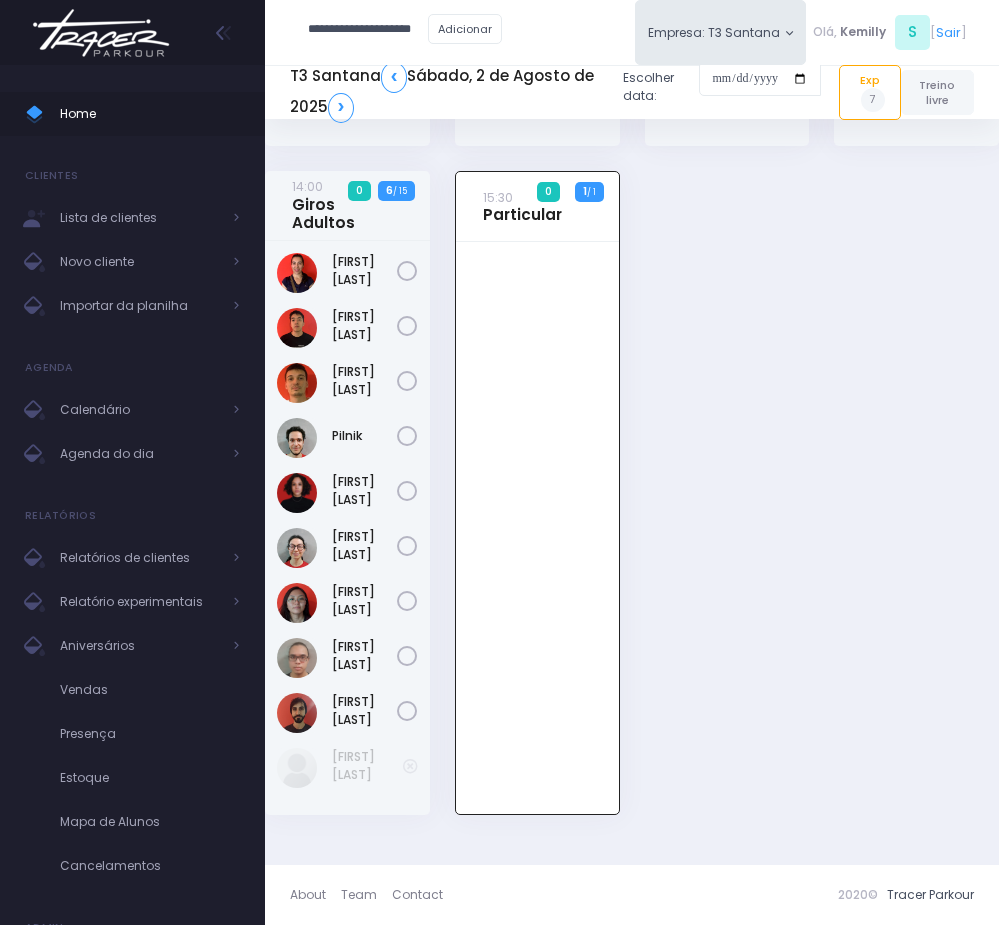 scroll, scrollTop: 0, scrollLeft: 0, axis: both 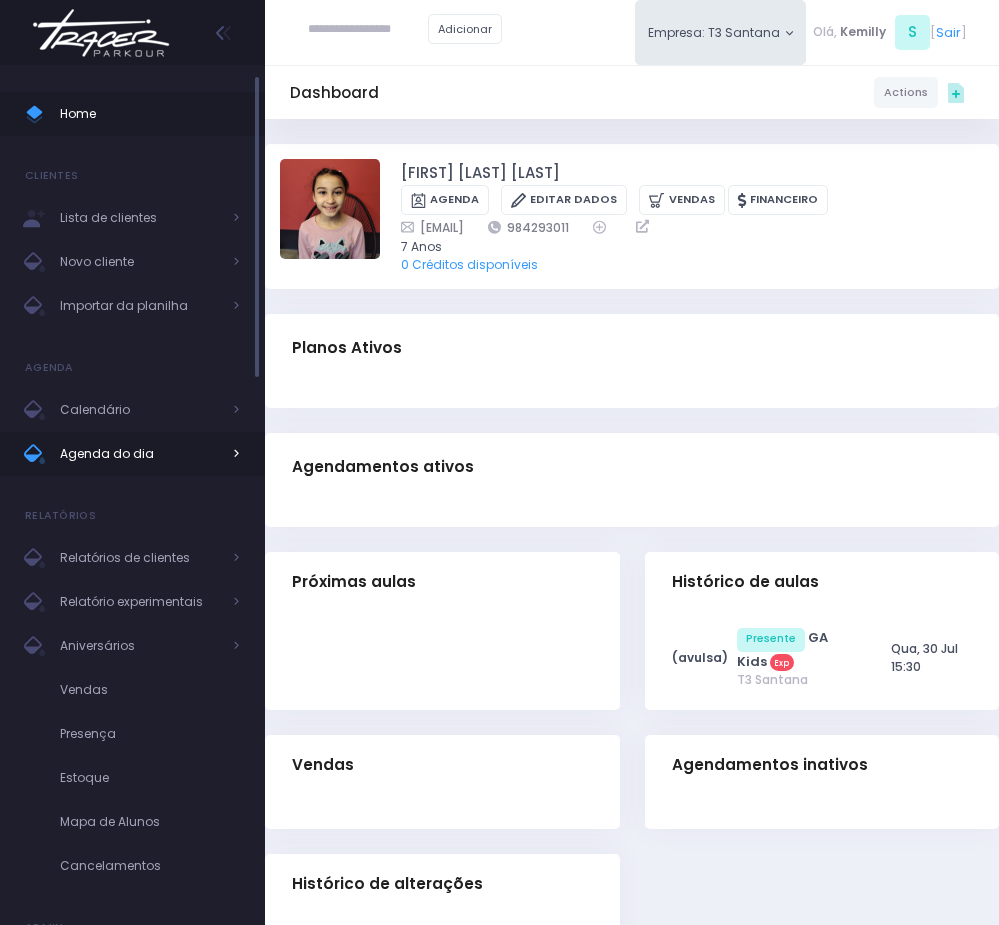 click on "Agenda do dia" at bounding box center [140, 454] 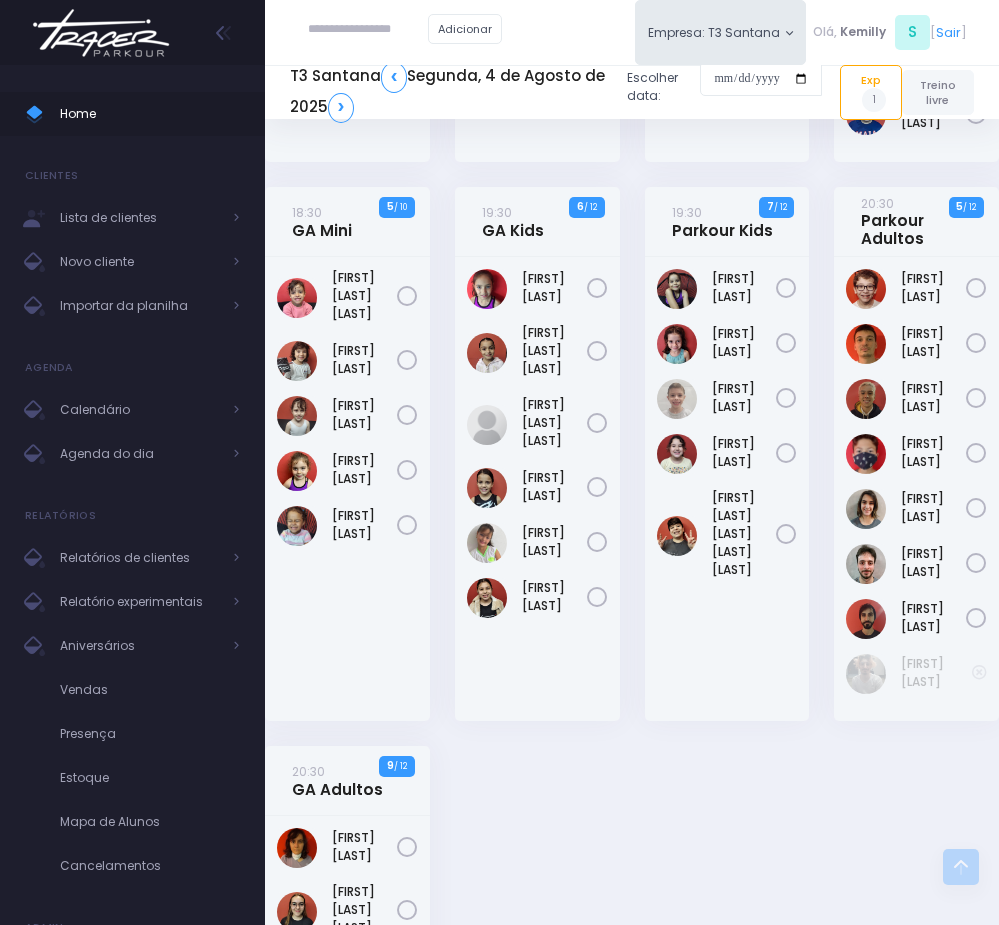 scroll, scrollTop: 1420, scrollLeft: 0, axis: vertical 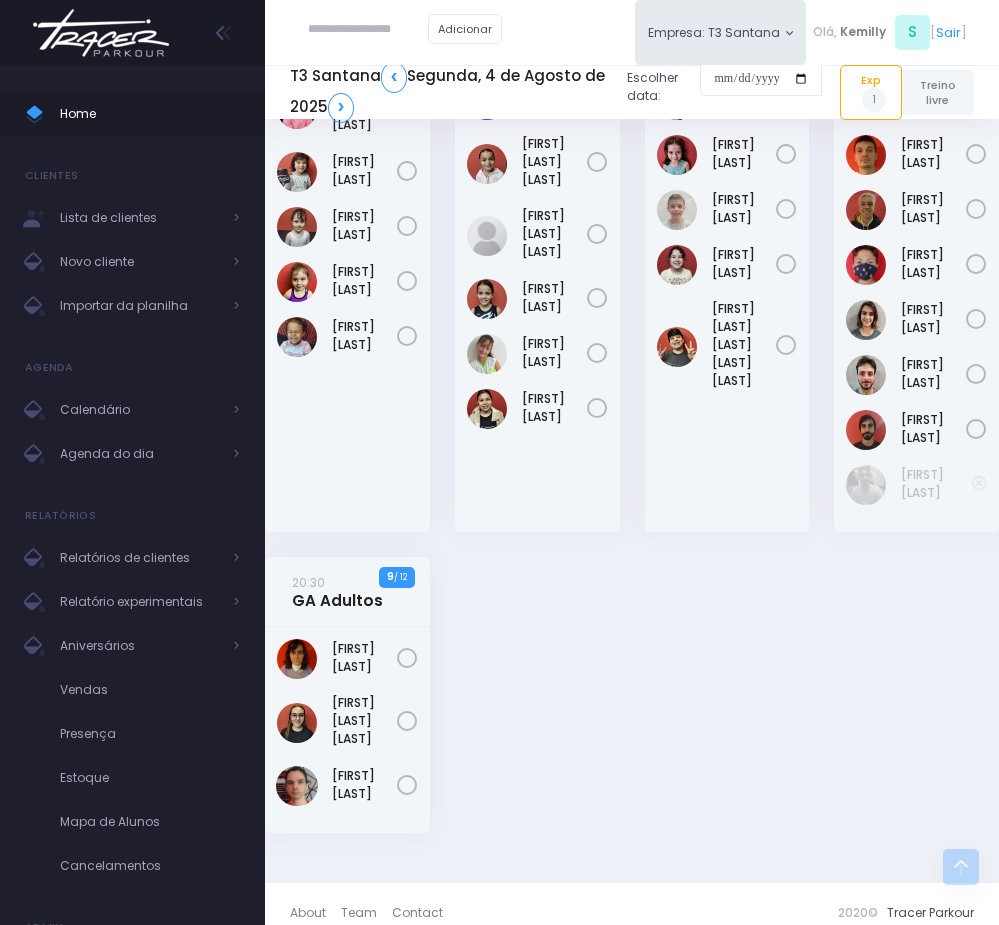 click at bounding box center [368, 30] 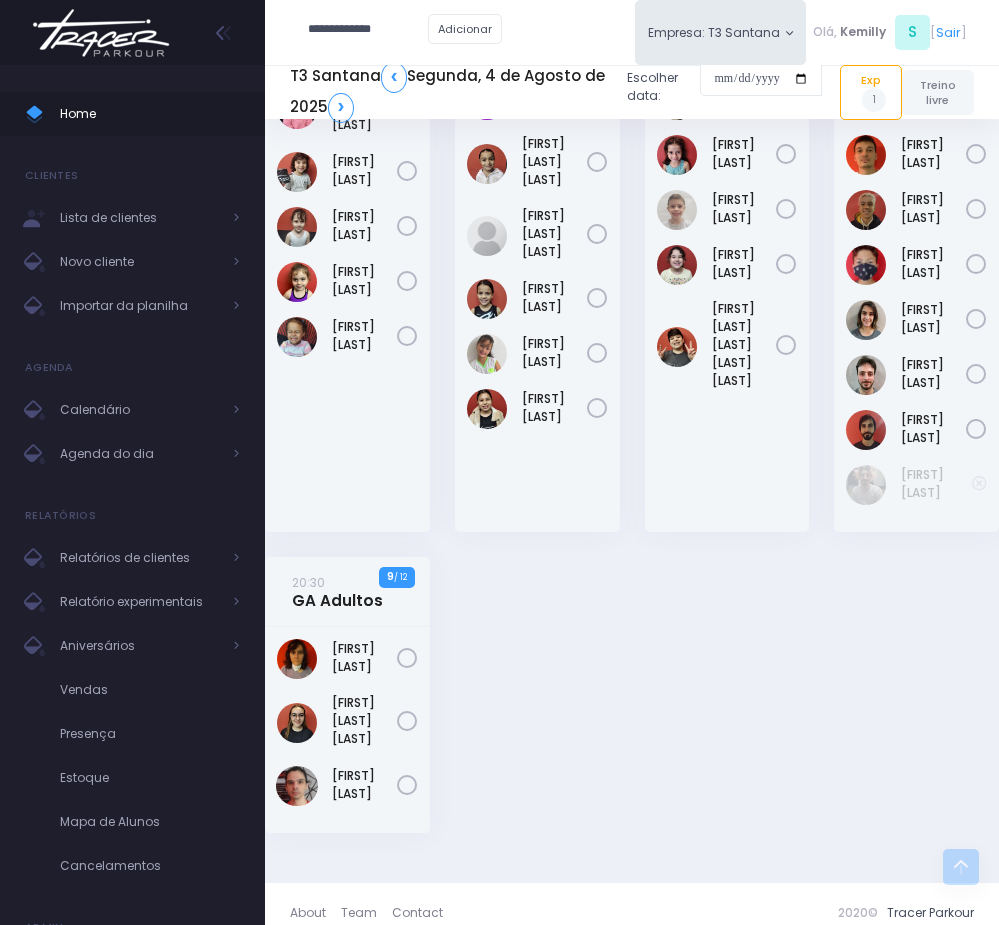 click on "**********" at bounding box center [368, 30] 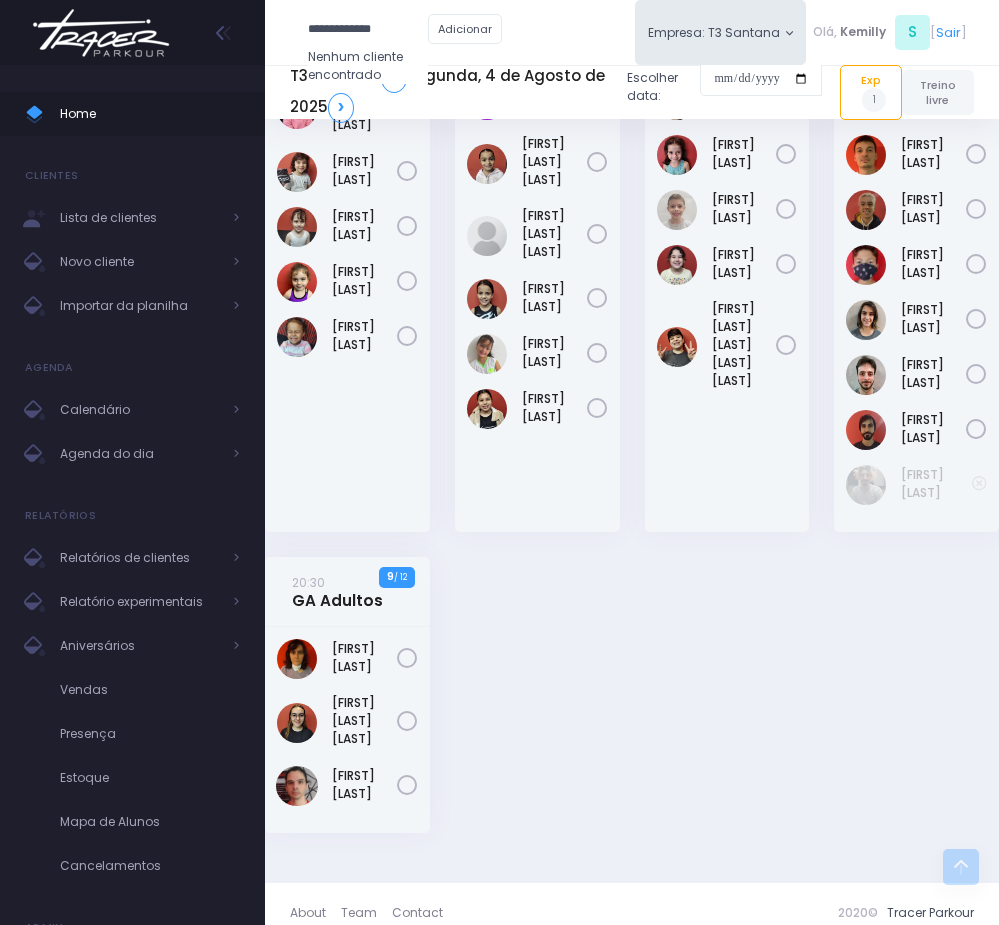 click on "**********" at bounding box center (368, 30) 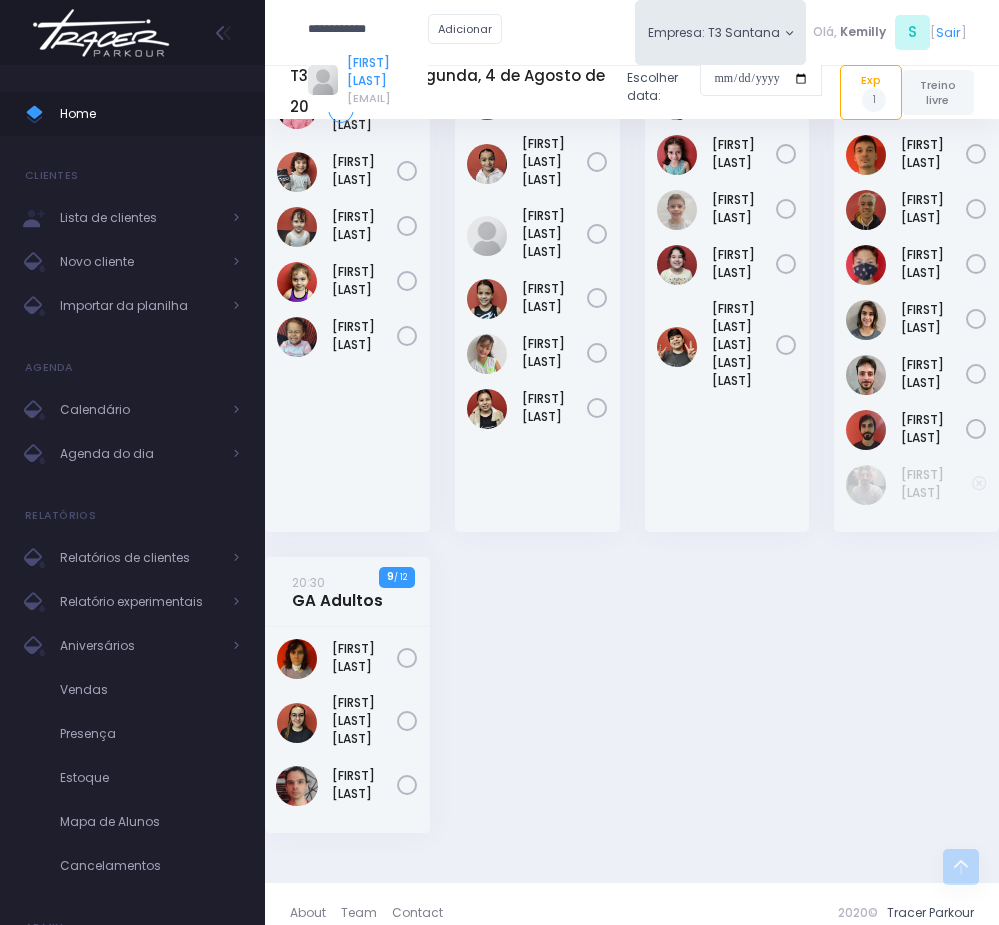 click on "SeeOne kim" at bounding box center (387, 72) 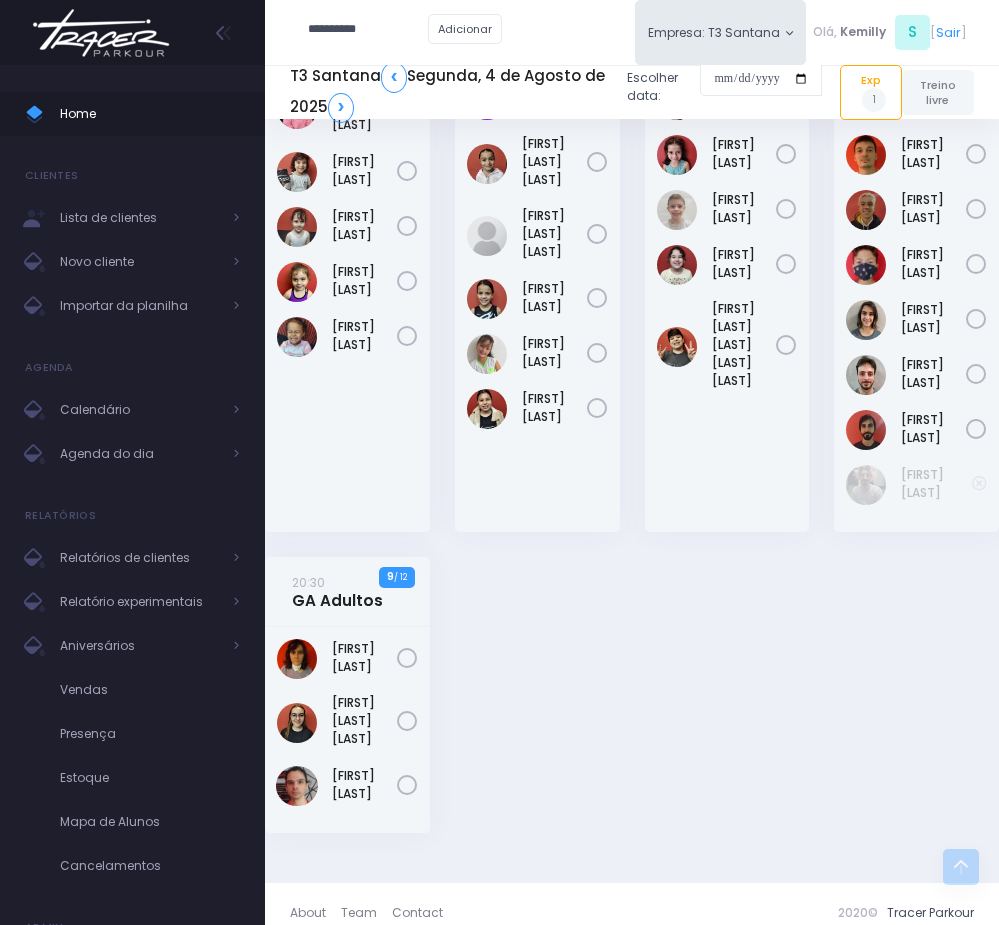 scroll, scrollTop: 0, scrollLeft: 0, axis: both 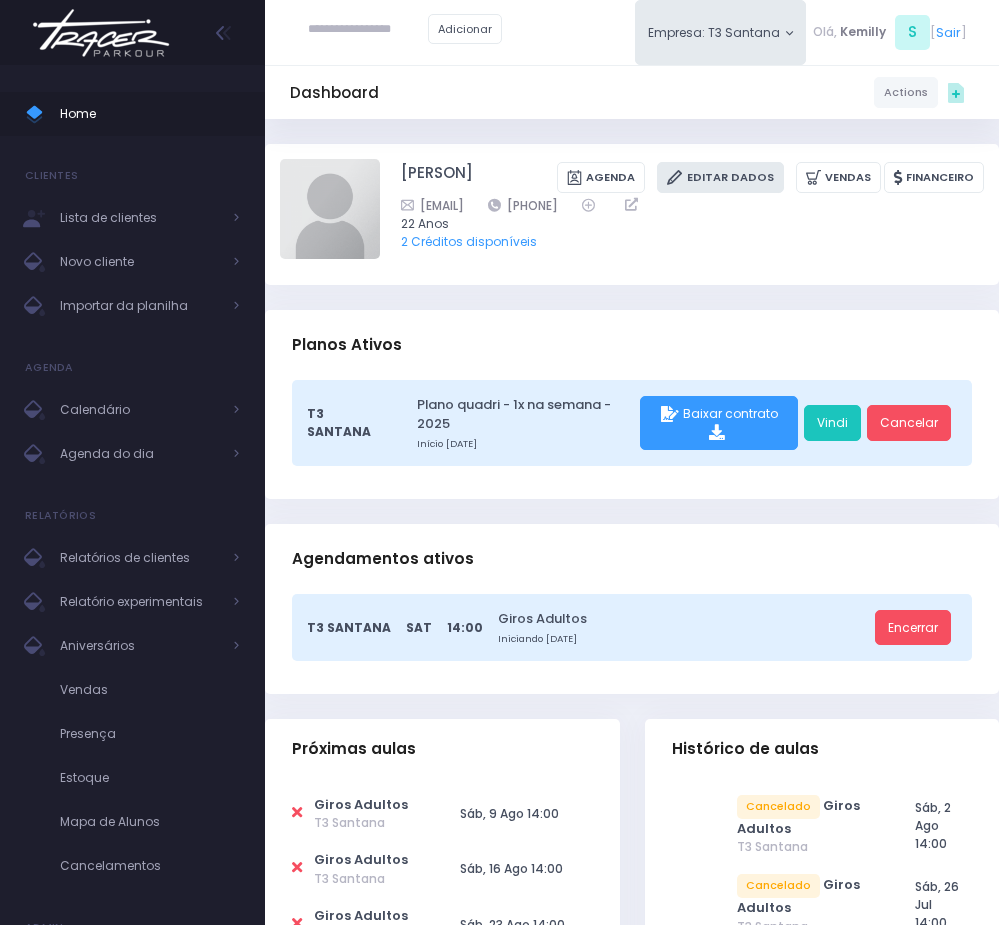 click on "Editar Dados" at bounding box center (720, 177) 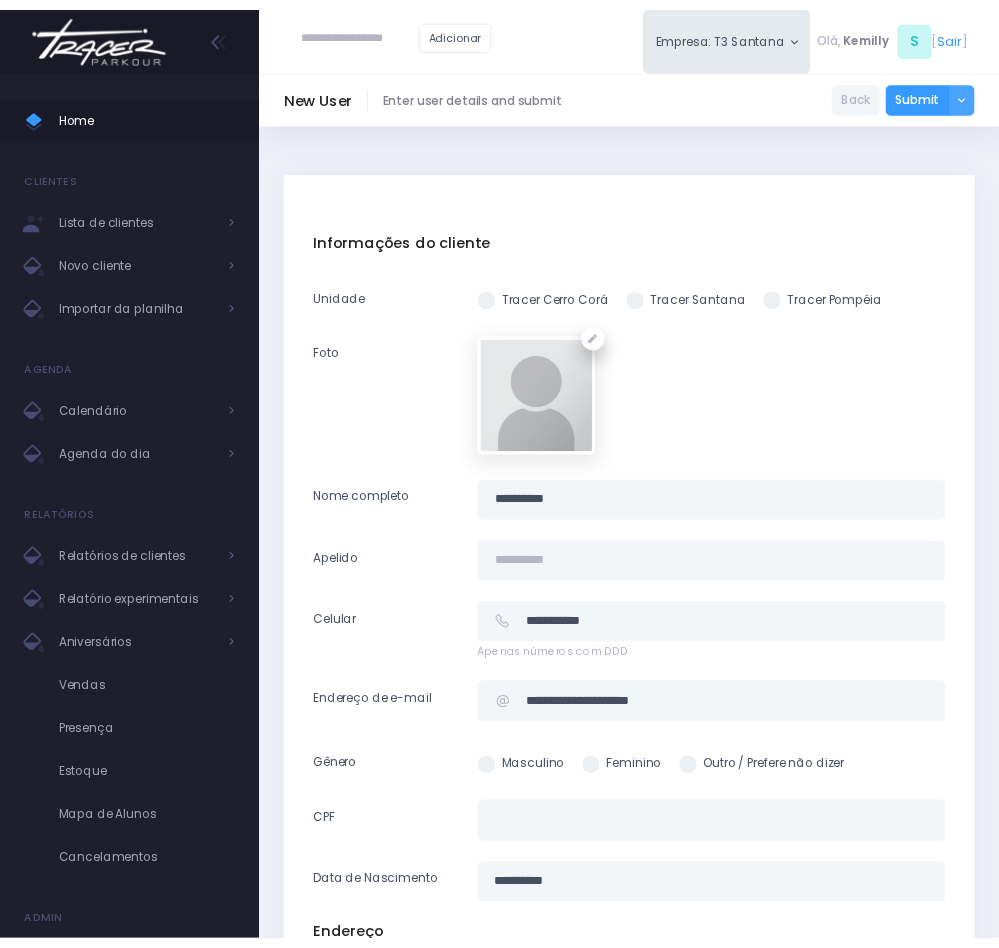 scroll, scrollTop: 0, scrollLeft: 0, axis: both 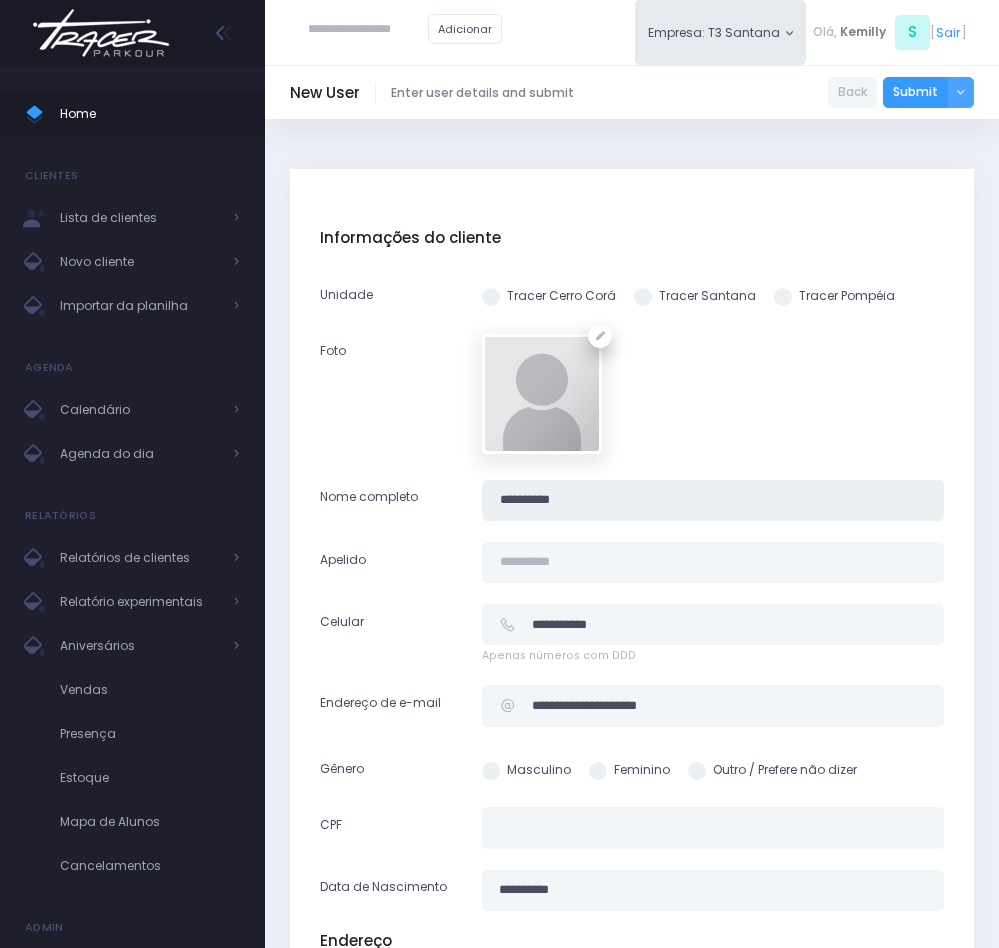 click on "**********" at bounding box center [713, 500] 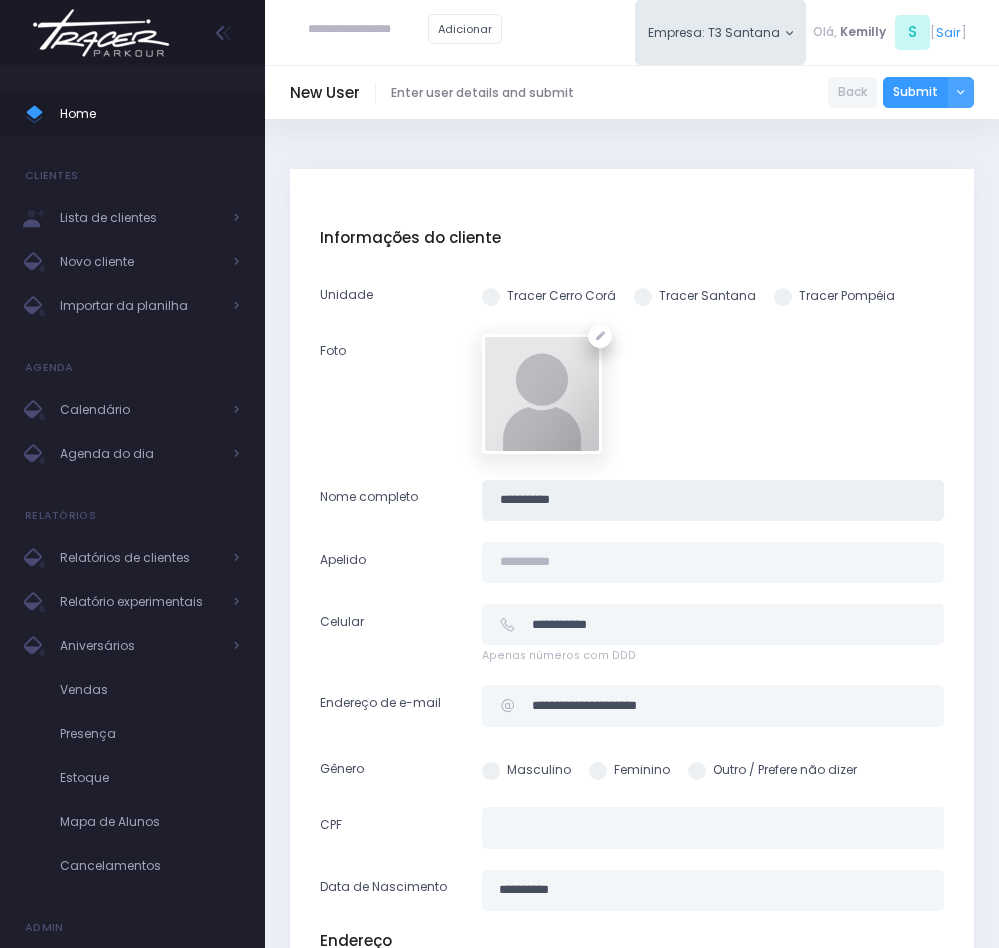 type on "**********" 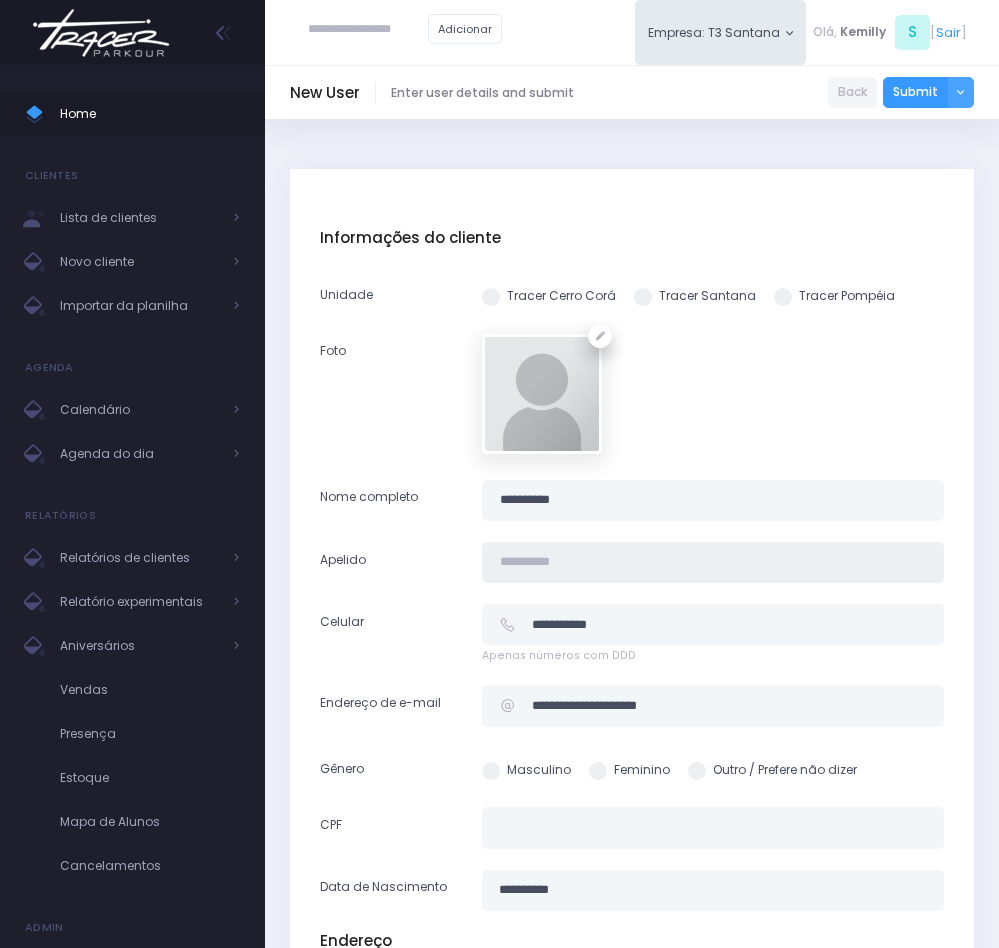 click at bounding box center (713, 562) 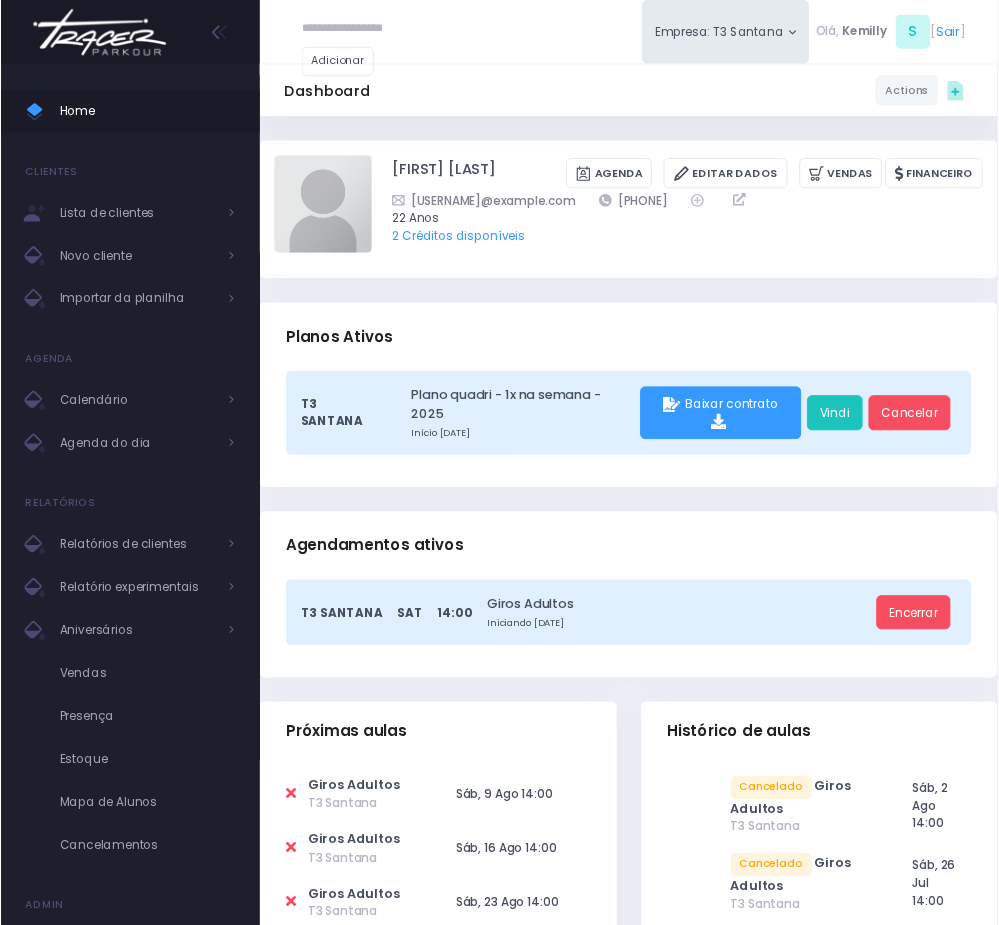 scroll, scrollTop: 0, scrollLeft: 0, axis: both 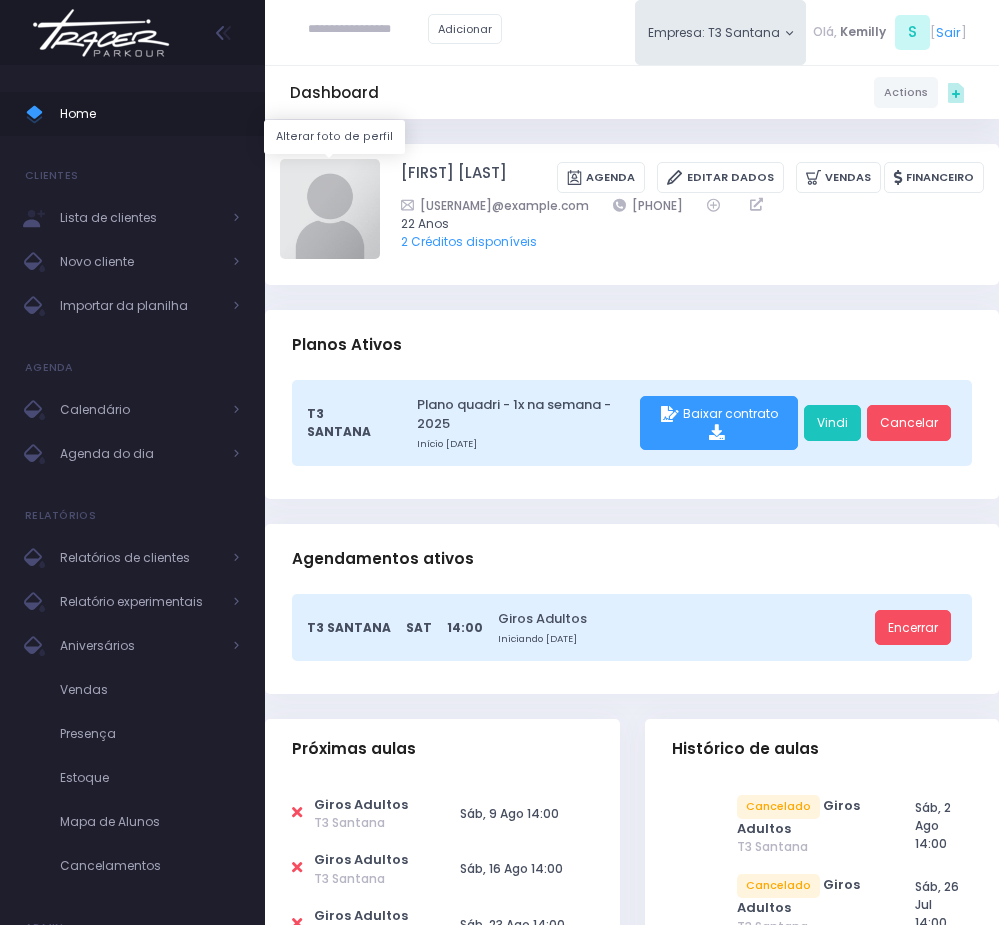 click at bounding box center [330, 209] 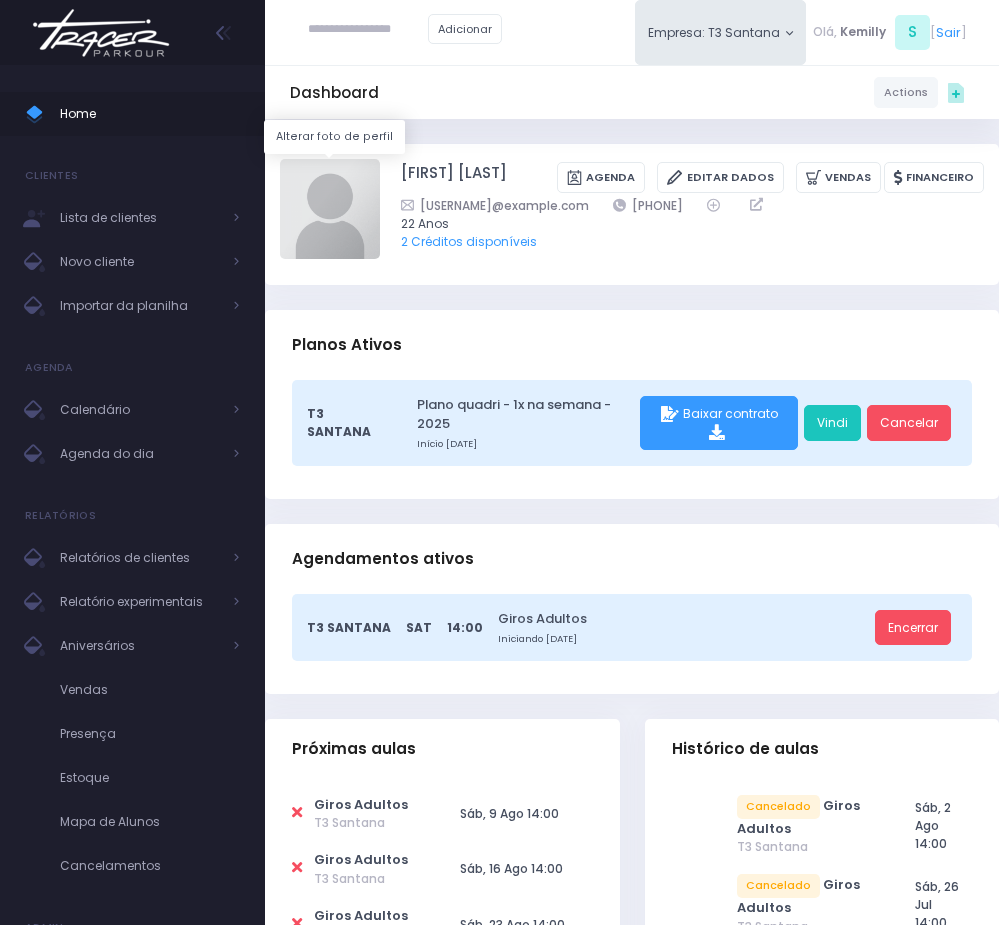 type on "**********" 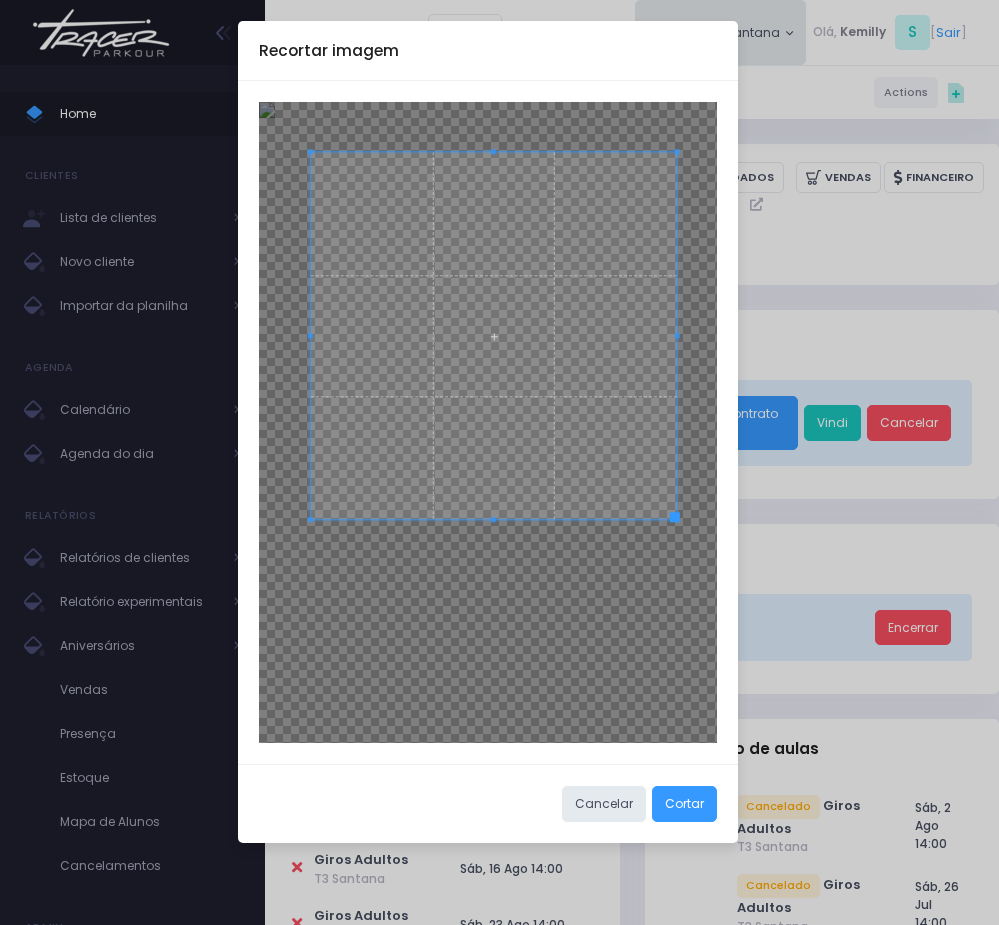click at bounding box center (494, 336) 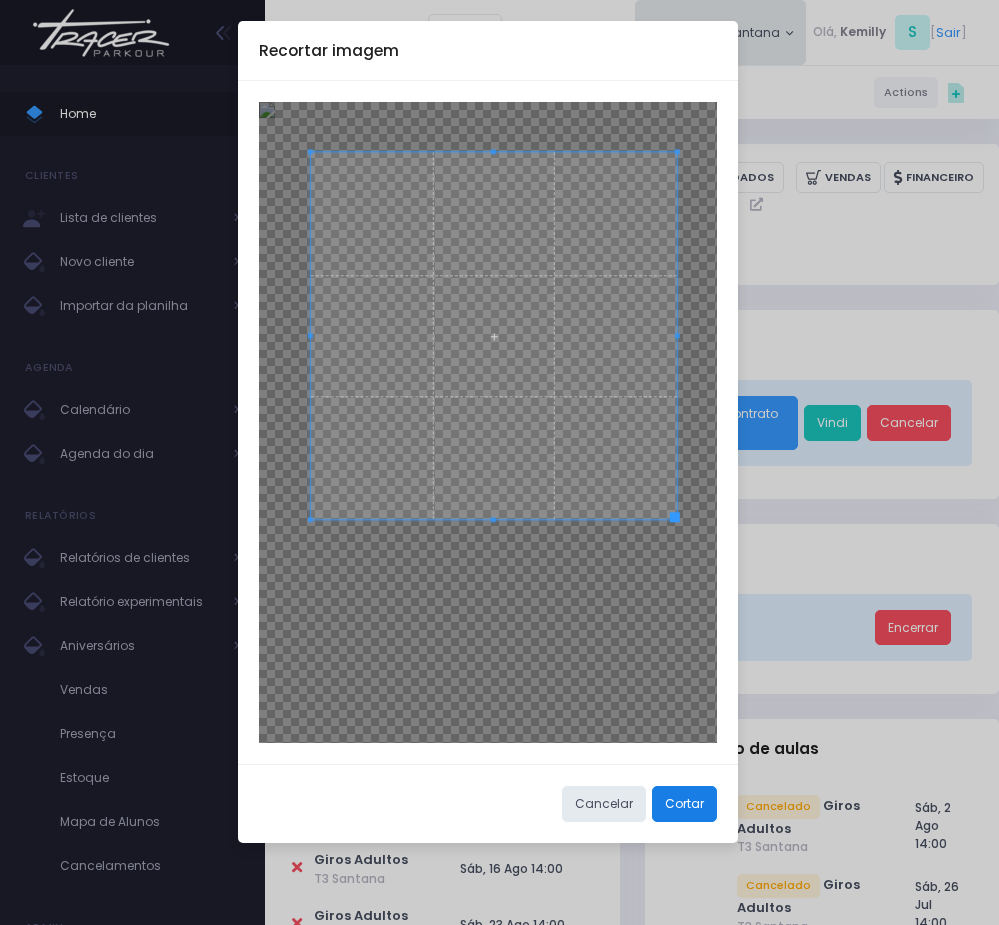 click on "Cortar" at bounding box center (684, 804) 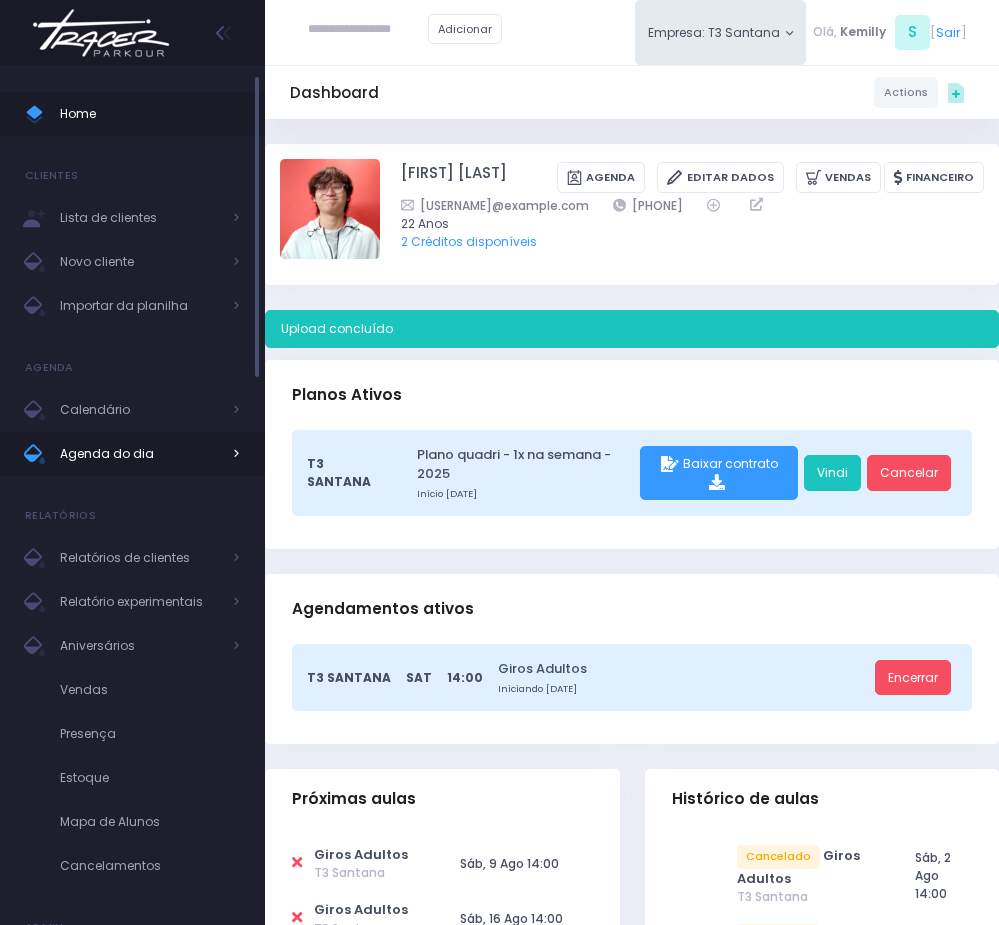 click on "Agenda do dia" at bounding box center (140, 454) 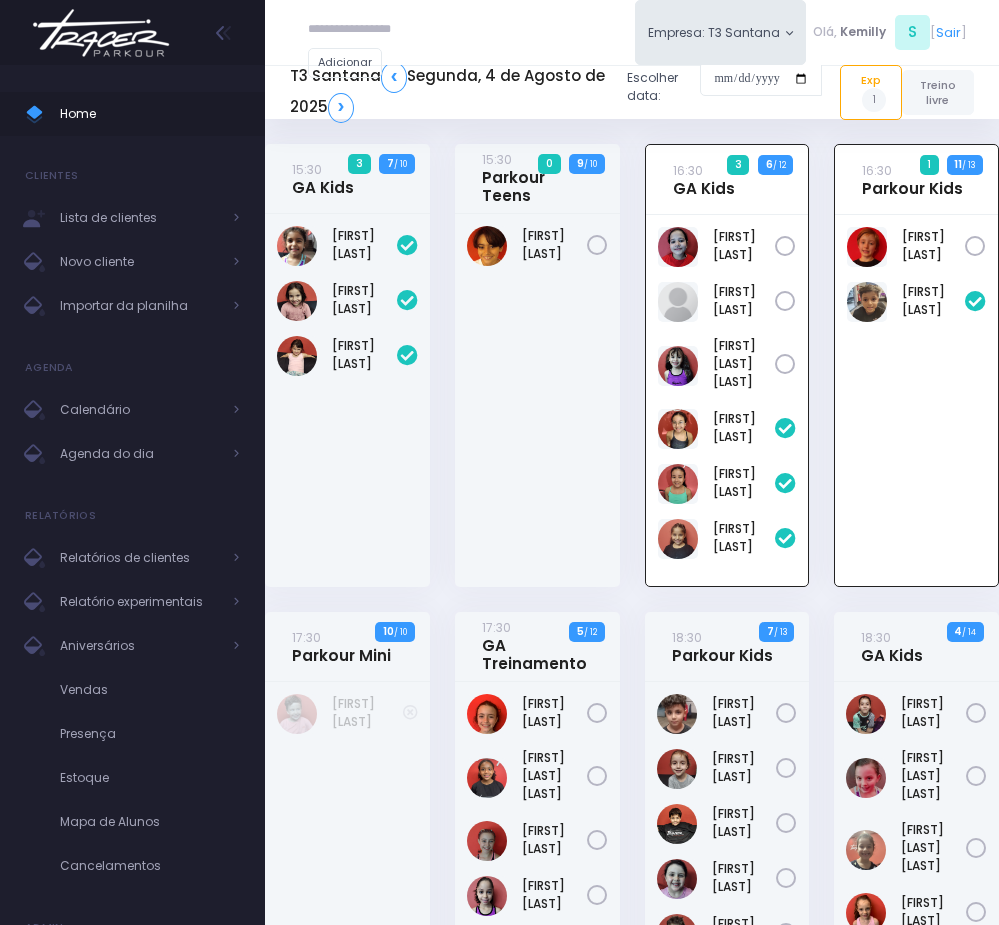 scroll, scrollTop: 144, scrollLeft: 0, axis: vertical 